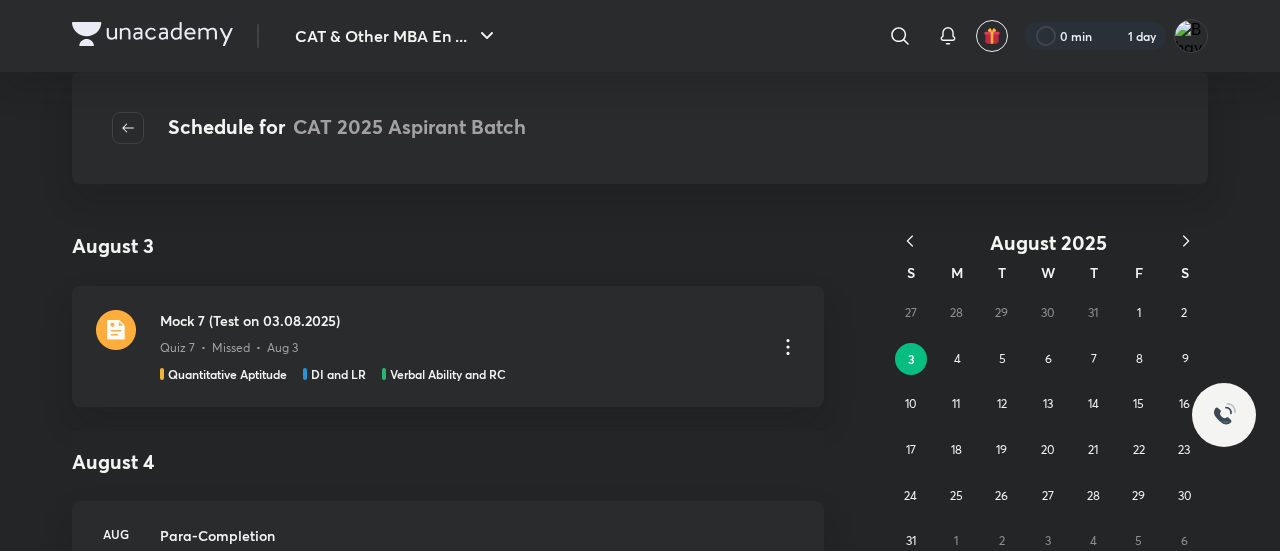 scroll, scrollTop: 0, scrollLeft: 0, axis: both 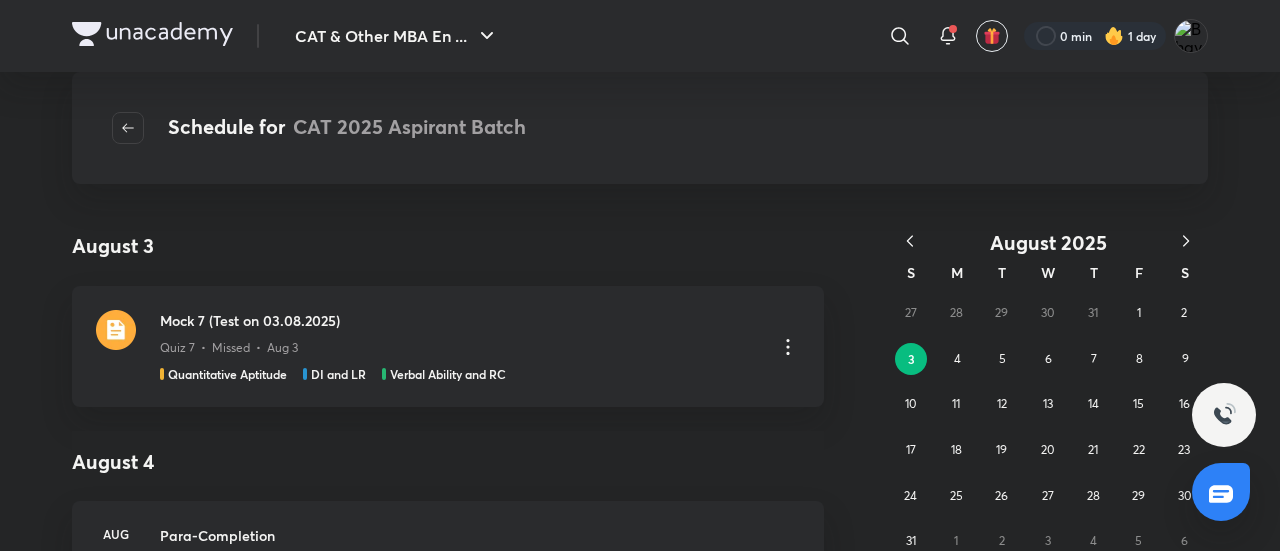 click at bounding box center [152, 34] 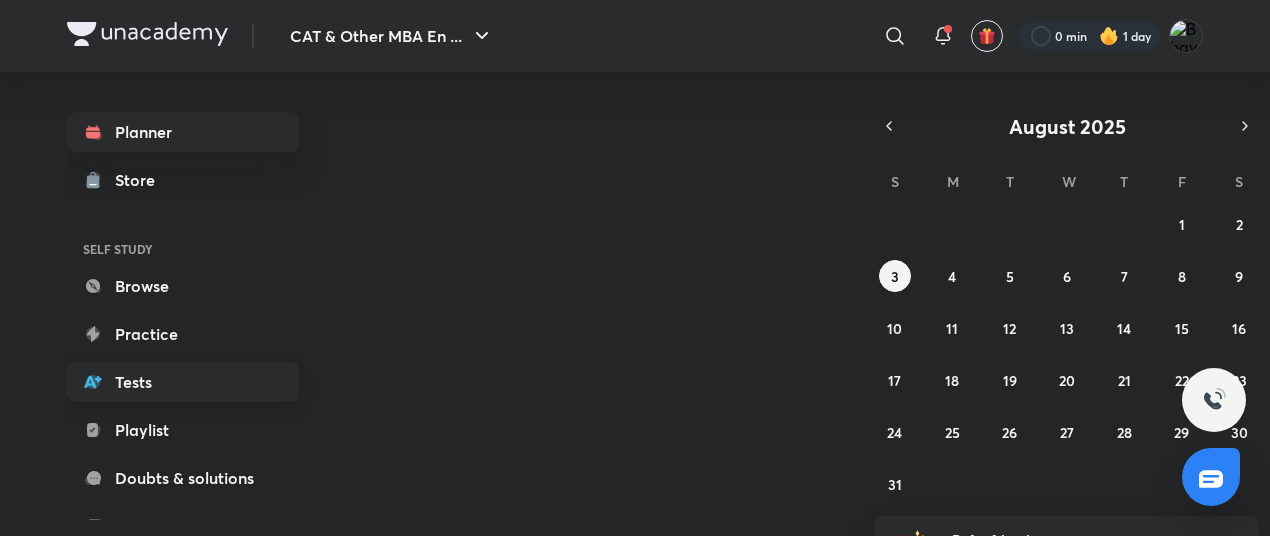 scroll, scrollTop: 0, scrollLeft: 0, axis: both 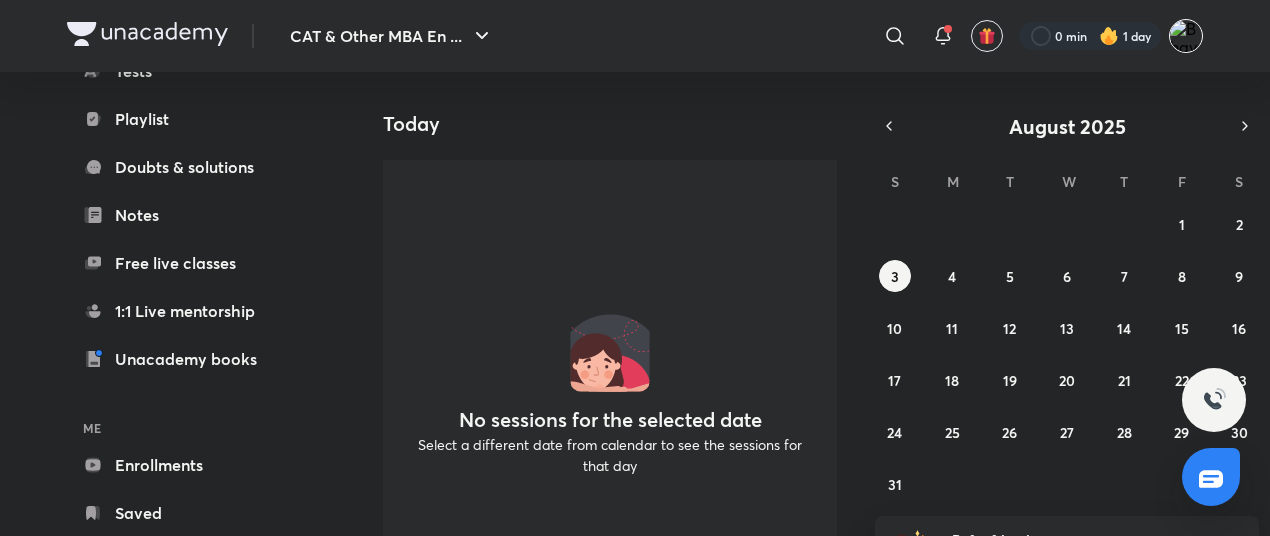 click at bounding box center (1186, 36) 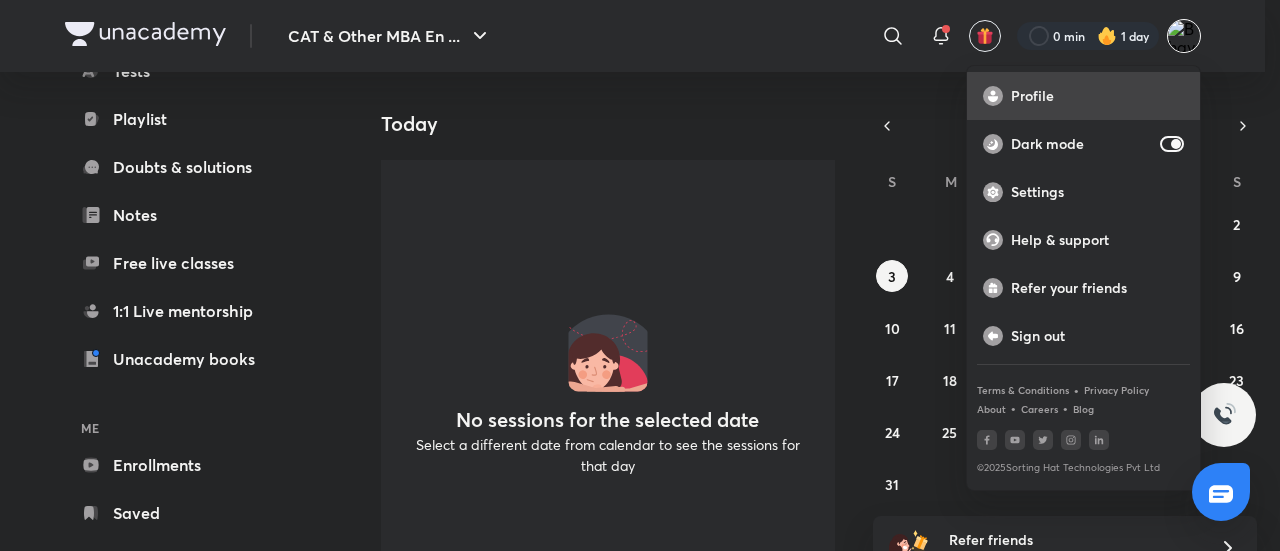click on "Profile" at bounding box center [1083, 96] 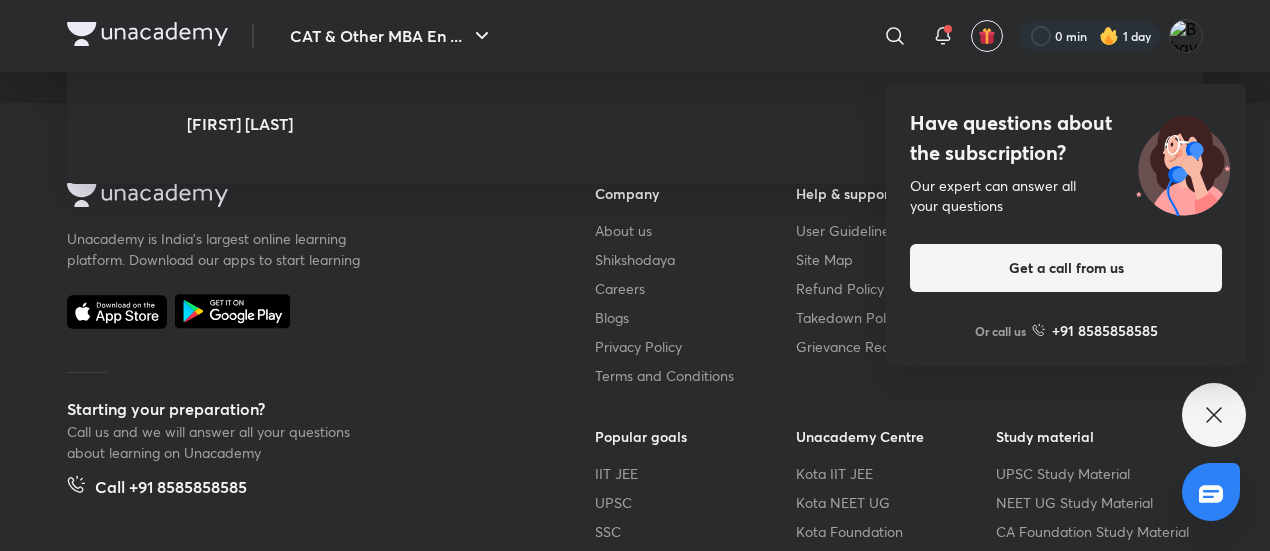 scroll, scrollTop: 0, scrollLeft: 0, axis: both 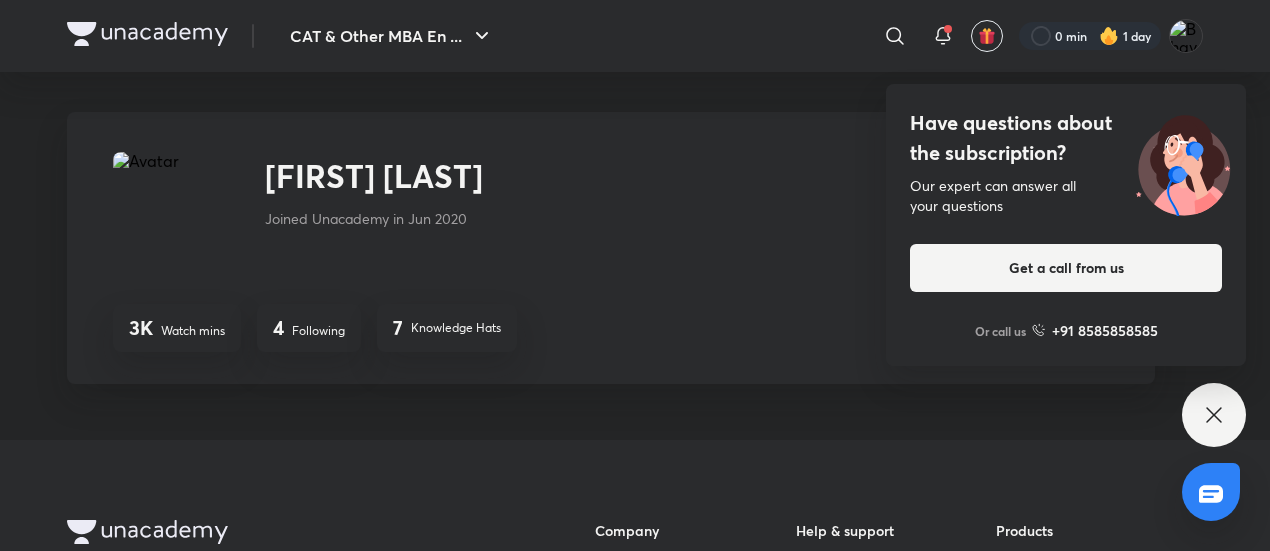 click at bounding box center [147, 34] 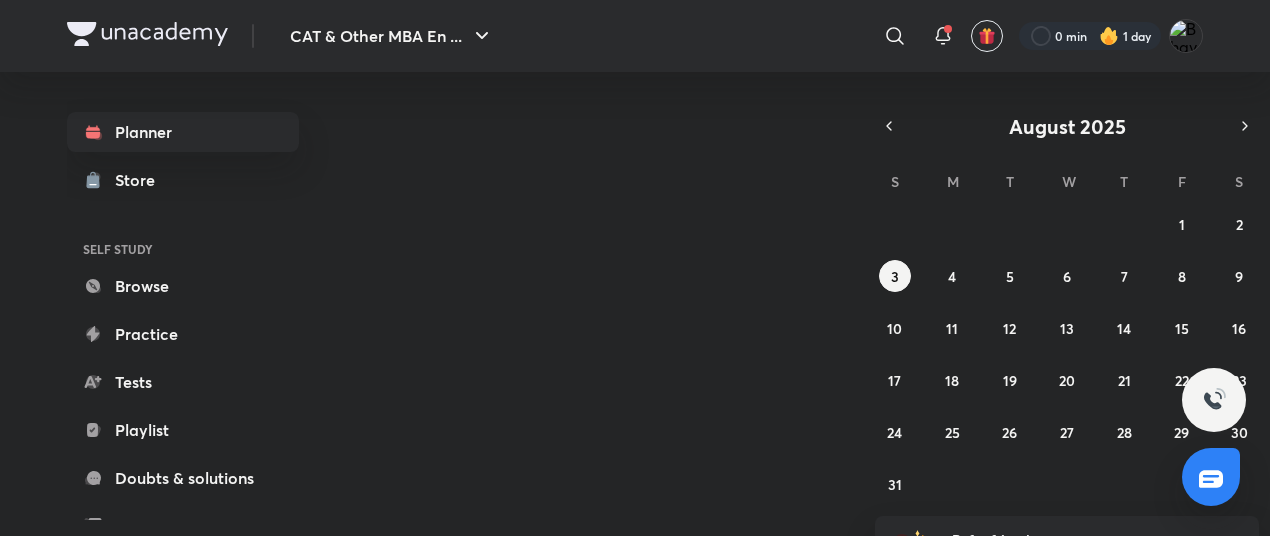 scroll, scrollTop: 0, scrollLeft: 0, axis: both 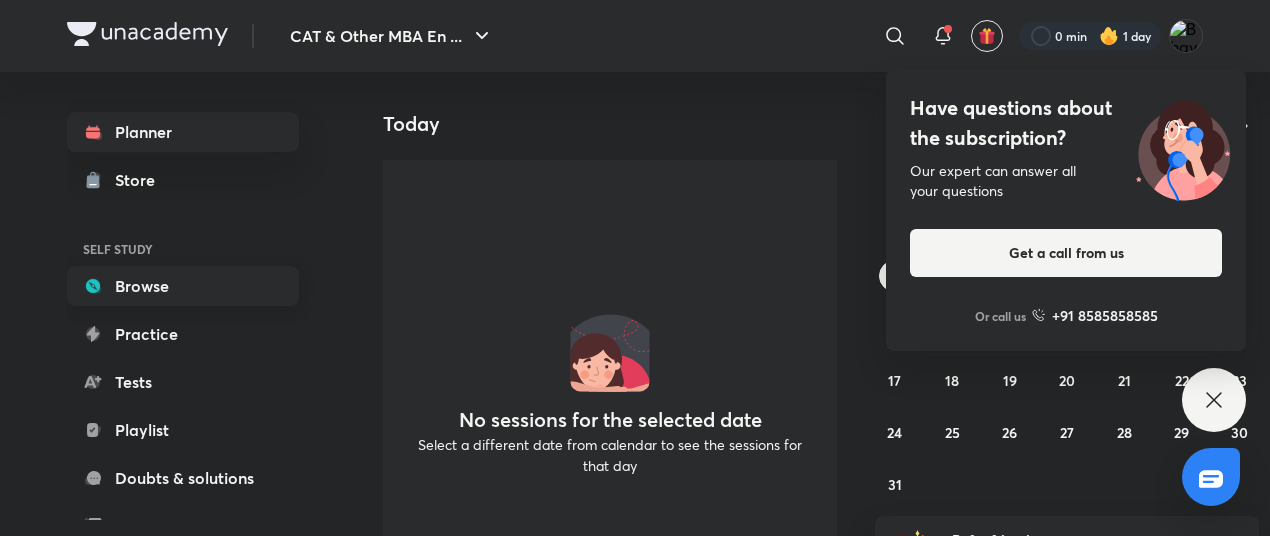 click on "Browse" at bounding box center (183, 286) 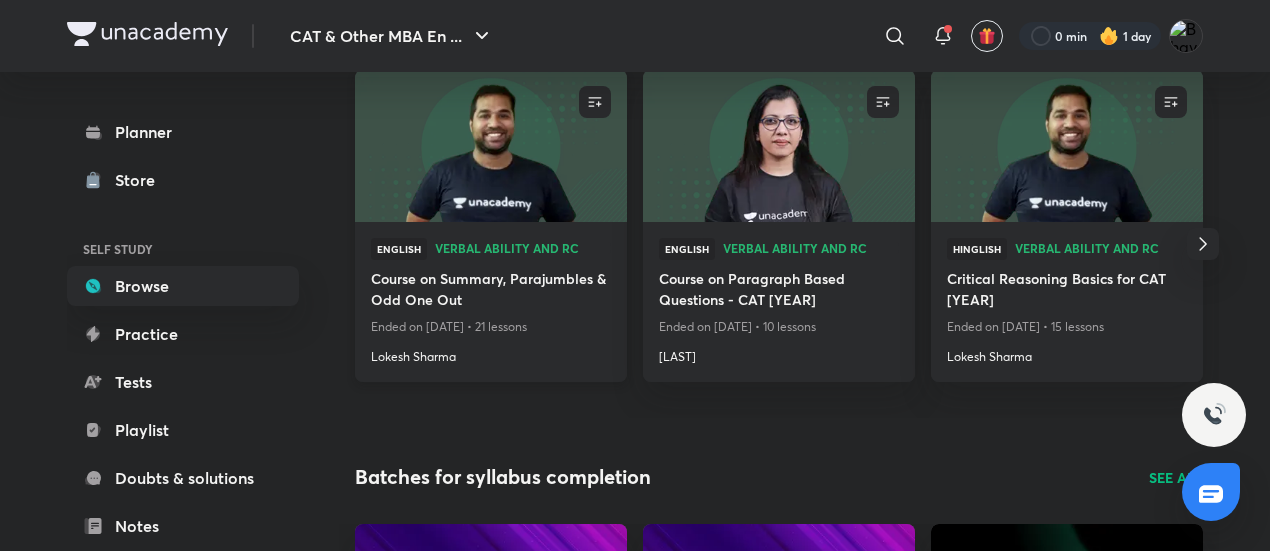 scroll, scrollTop: 294, scrollLeft: 0, axis: vertical 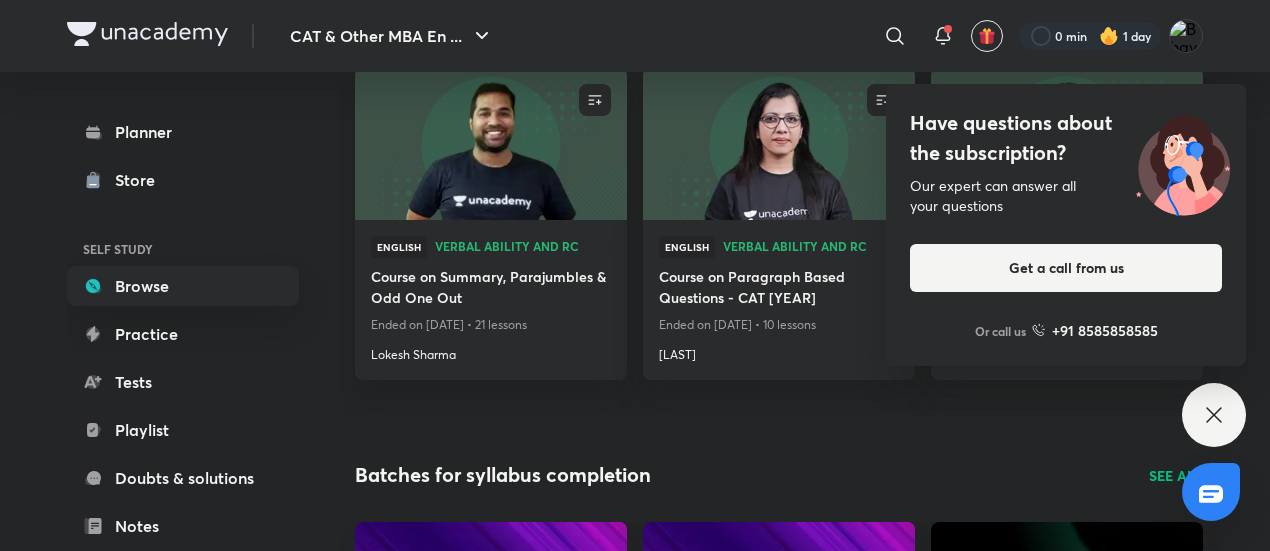 click 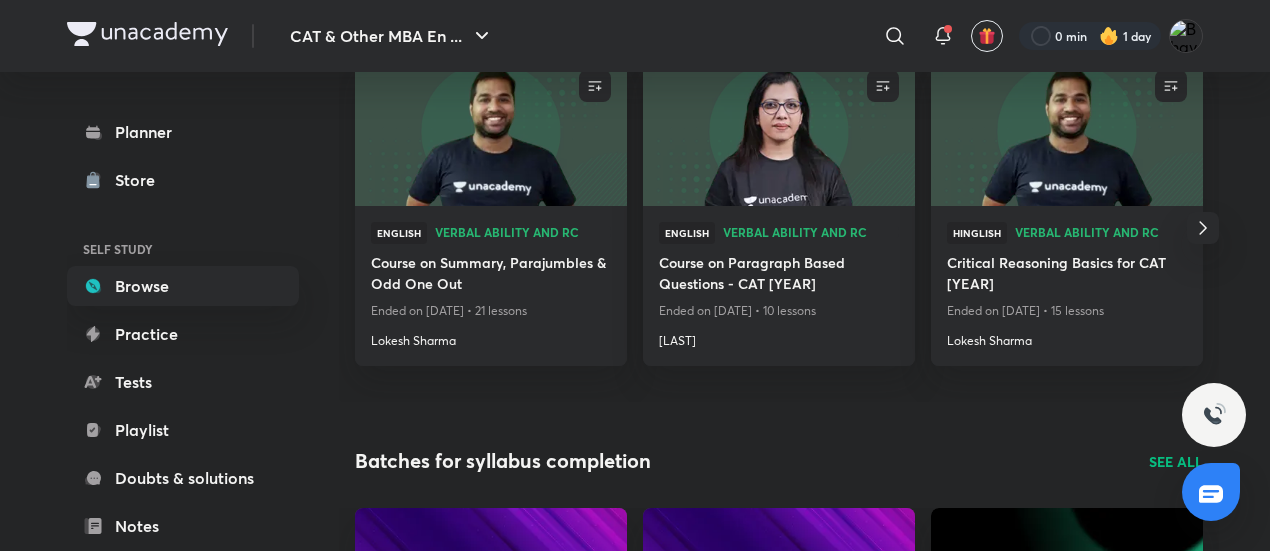 scroll, scrollTop: 222, scrollLeft: 0, axis: vertical 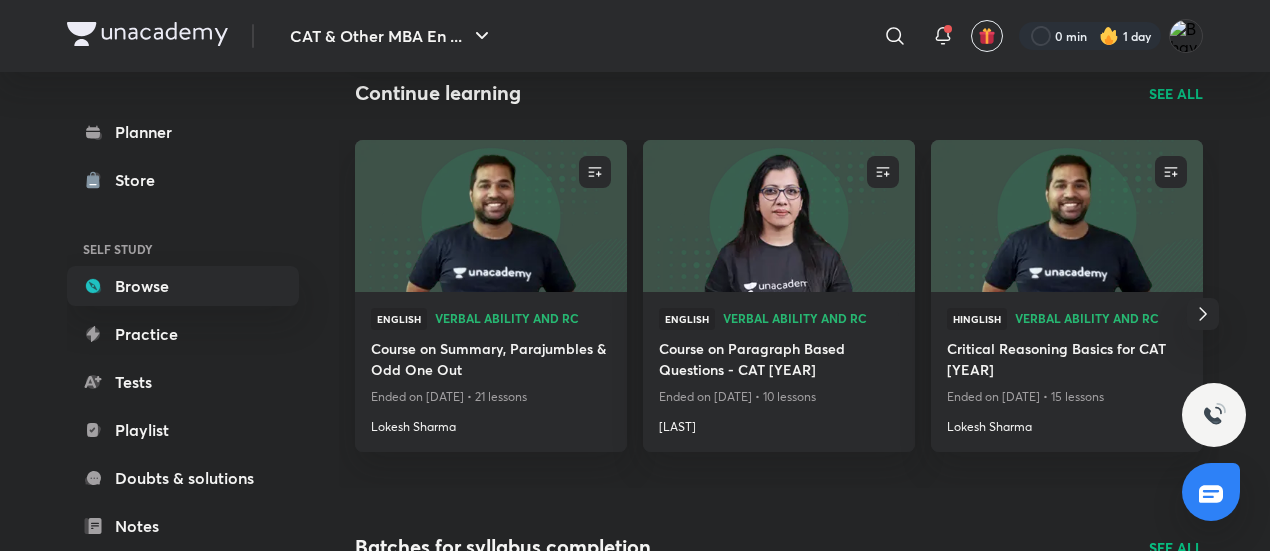 click 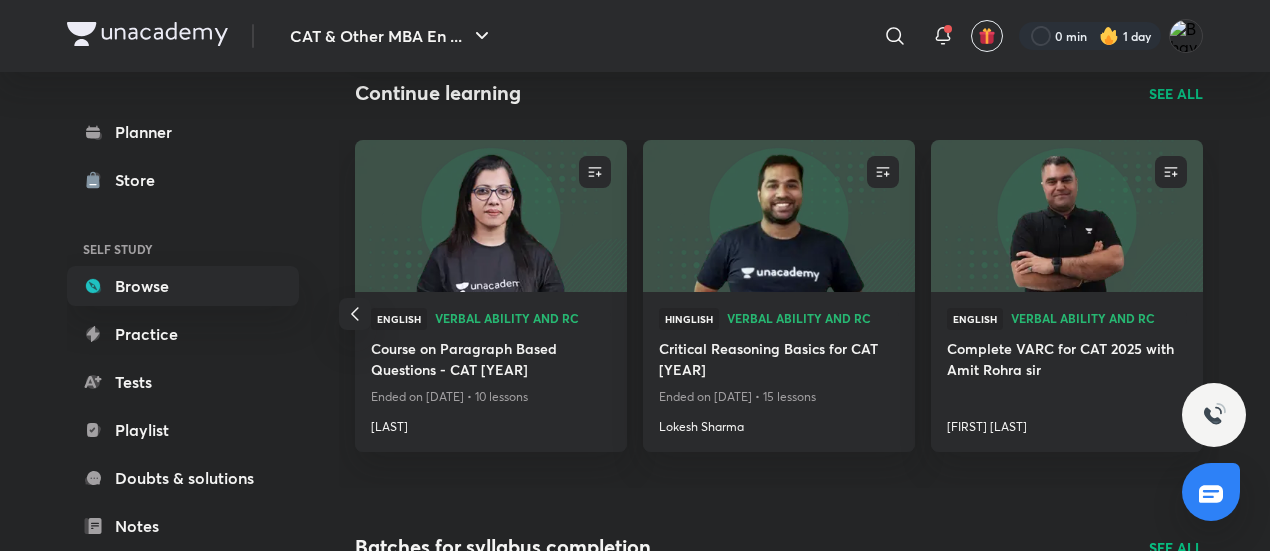 click 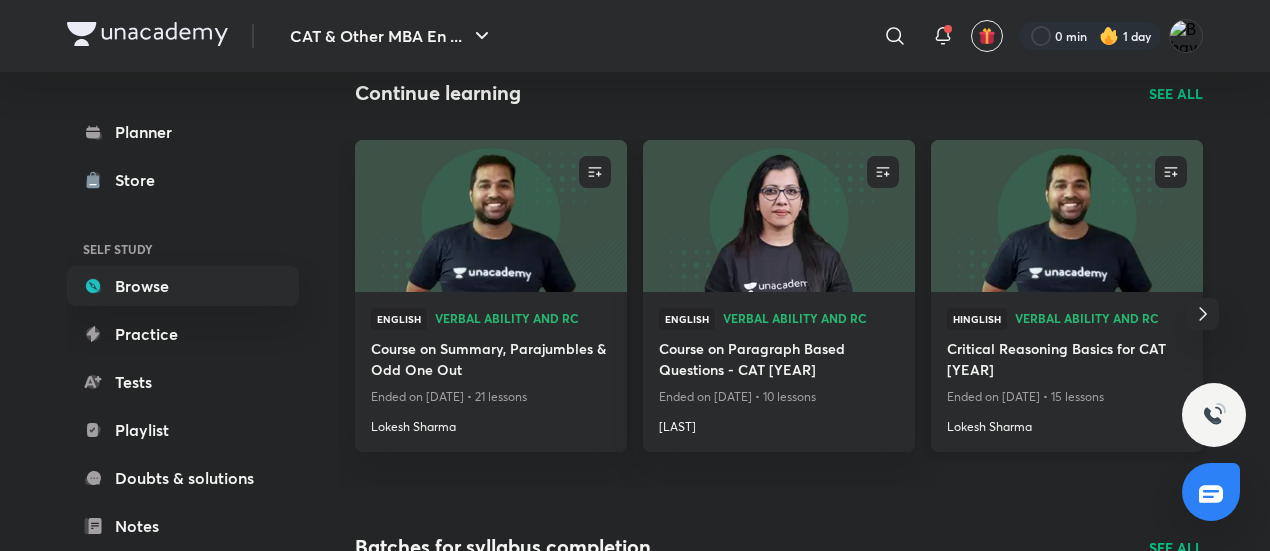 click at bounding box center [1066, 215] 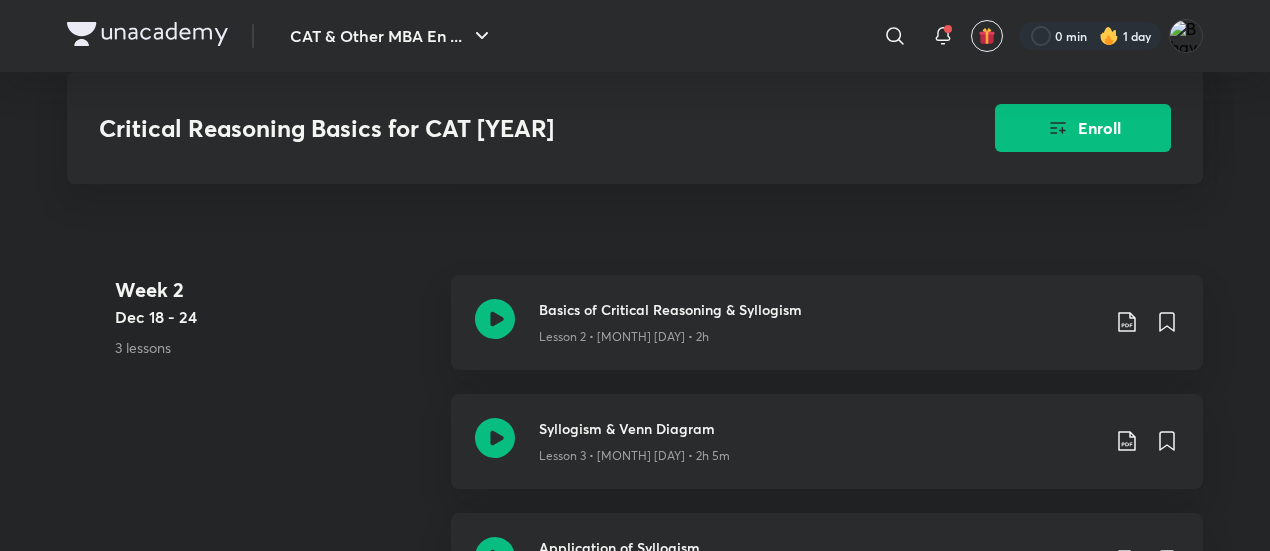 scroll, scrollTop: 895, scrollLeft: 0, axis: vertical 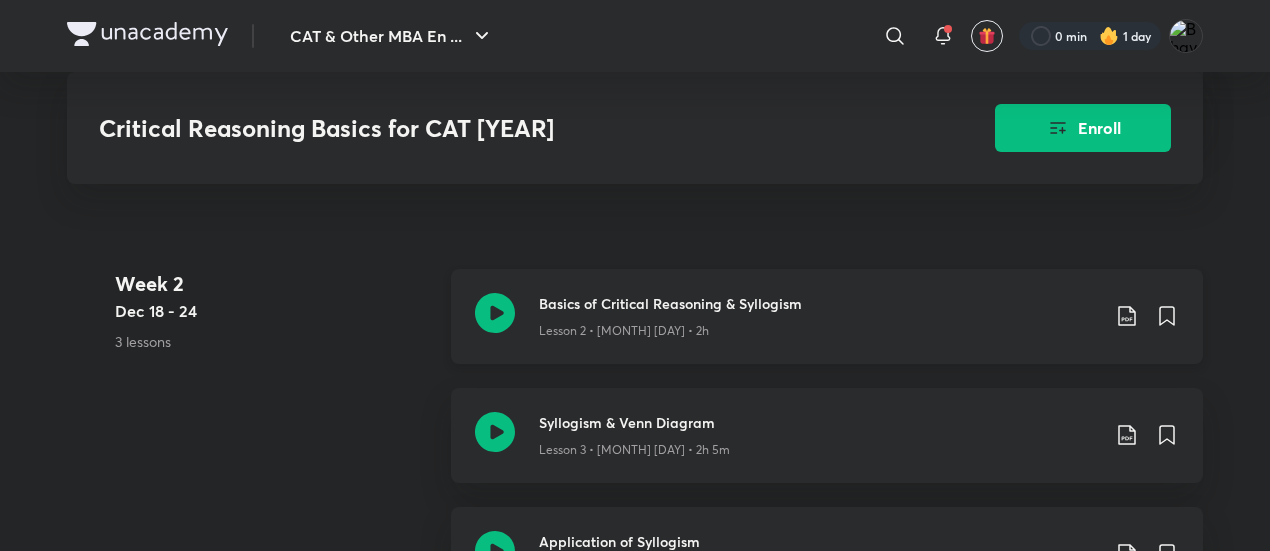 click 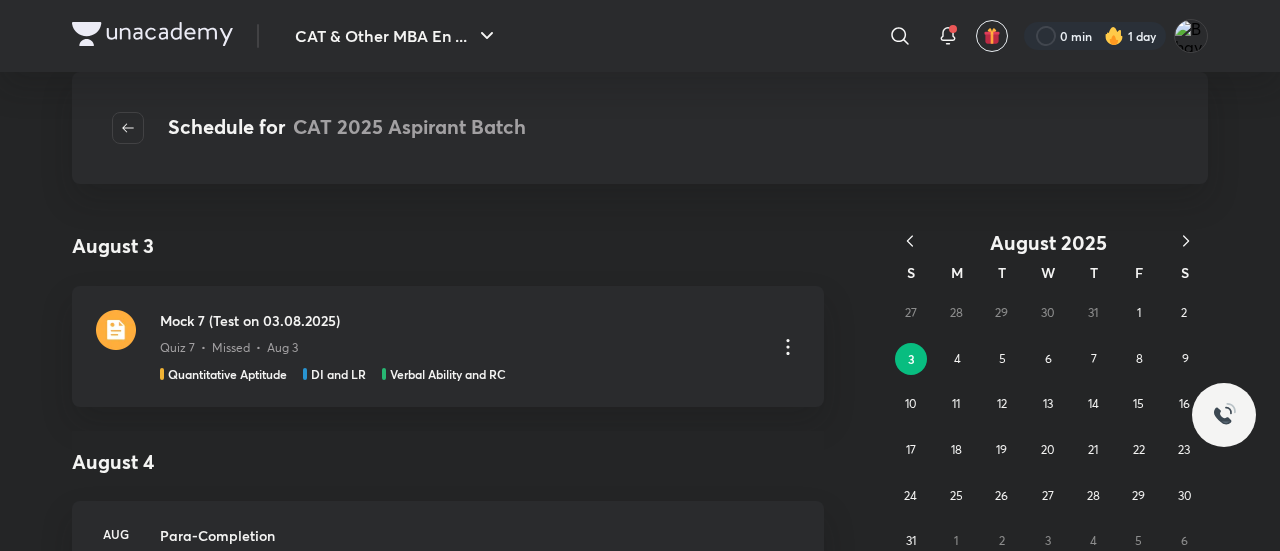 scroll, scrollTop: 0, scrollLeft: 0, axis: both 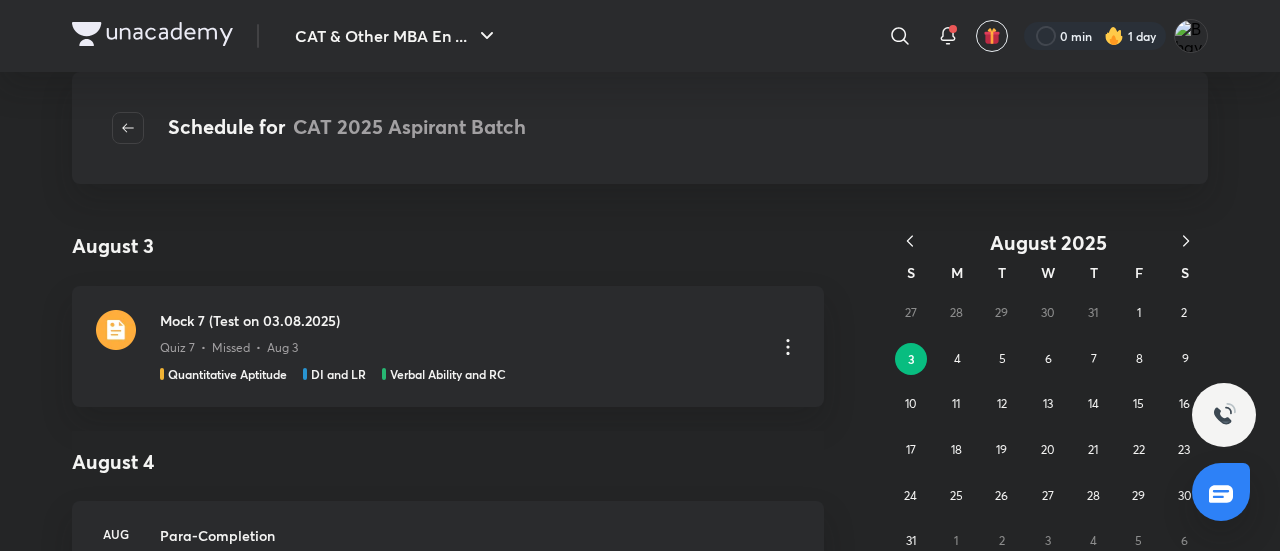 click at bounding box center [152, 34] 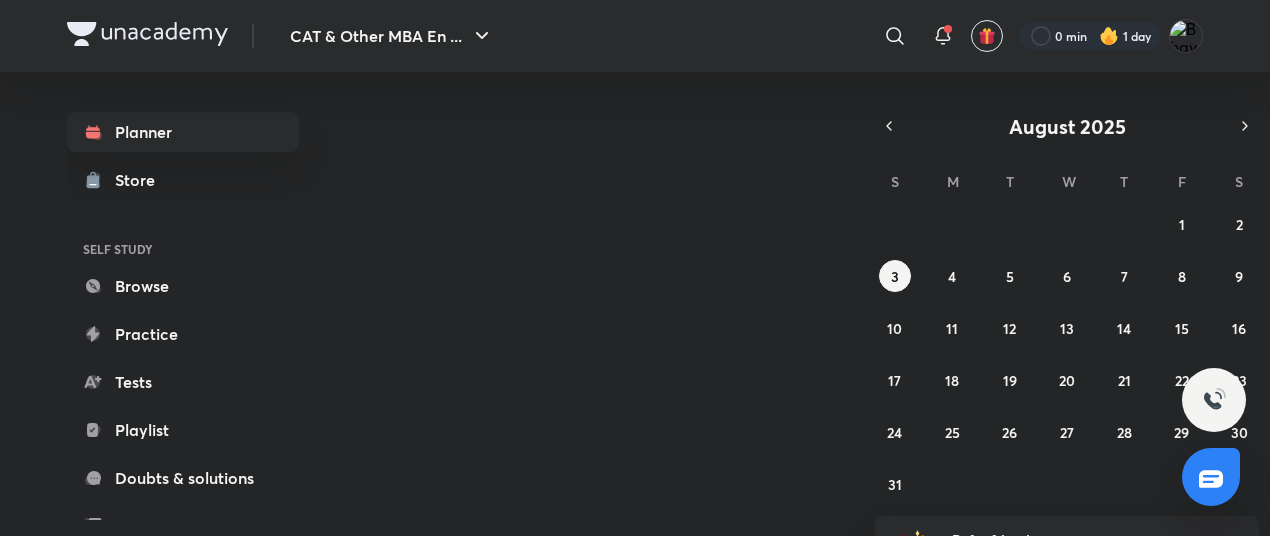 scroll, scrollTop: 0, scrollLeft: 0, axis: both 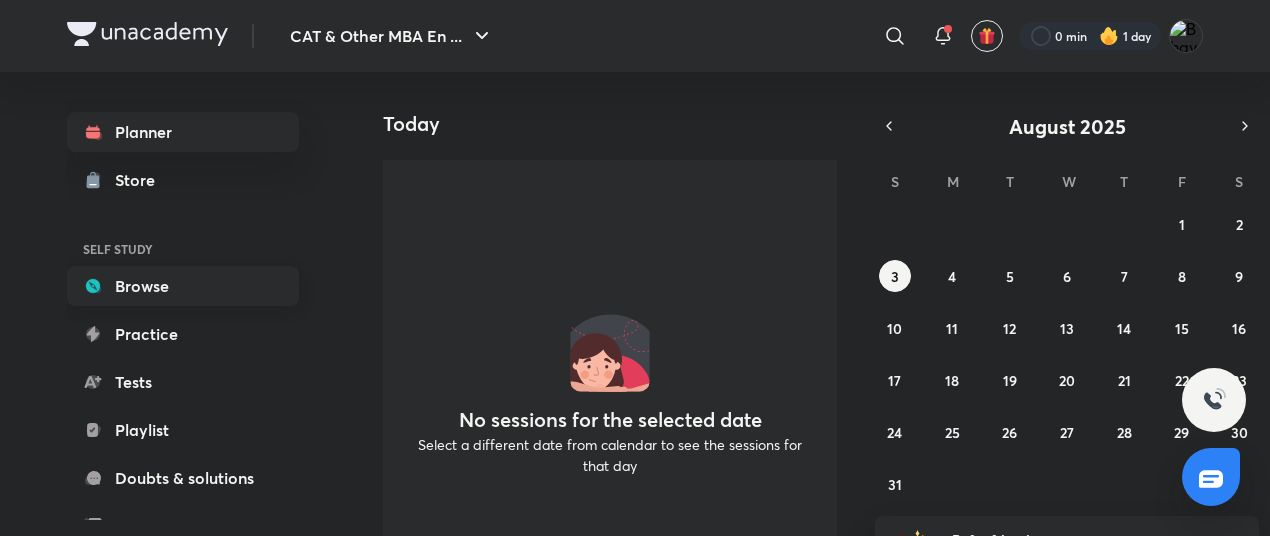 click on "Browse" at bounding box center [183, 286] 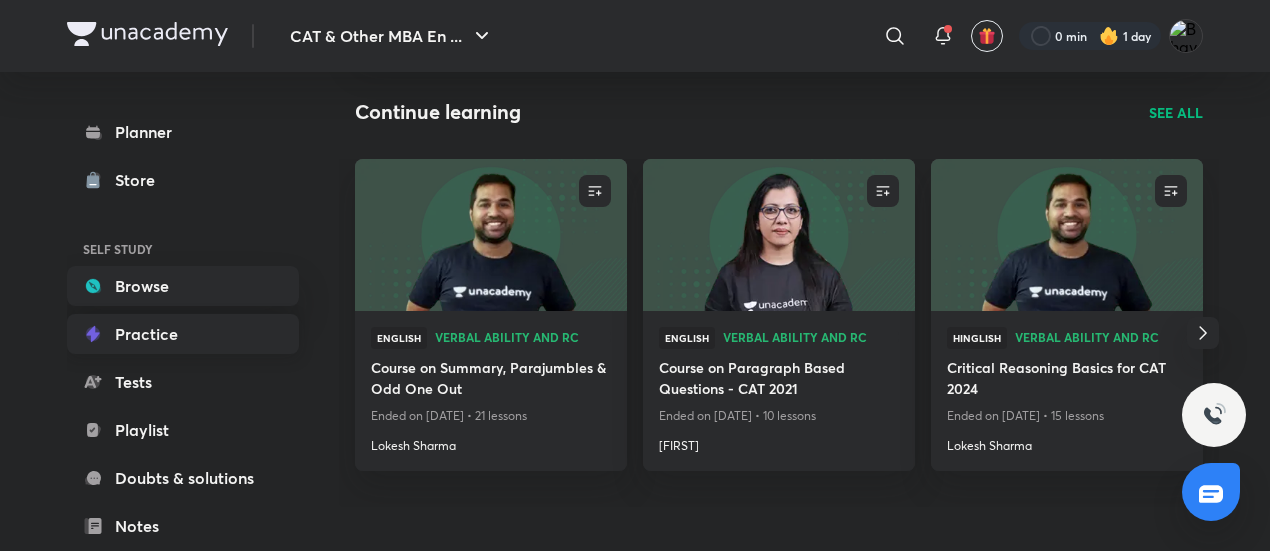scroll, scrollTop: 252, scrollLeft: 0, axis: vertical 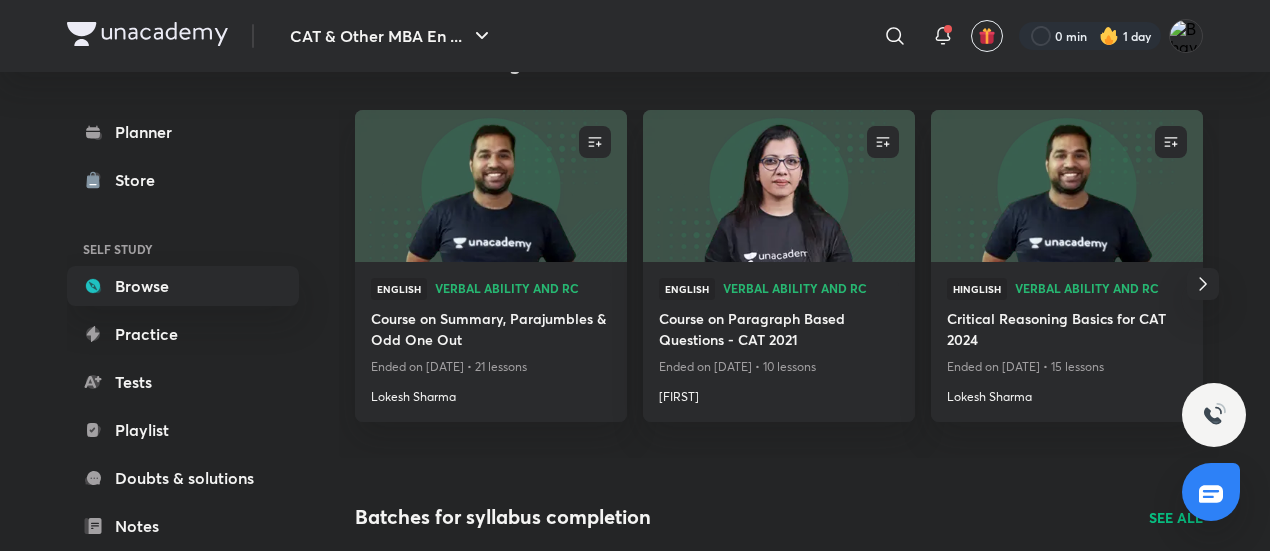 click 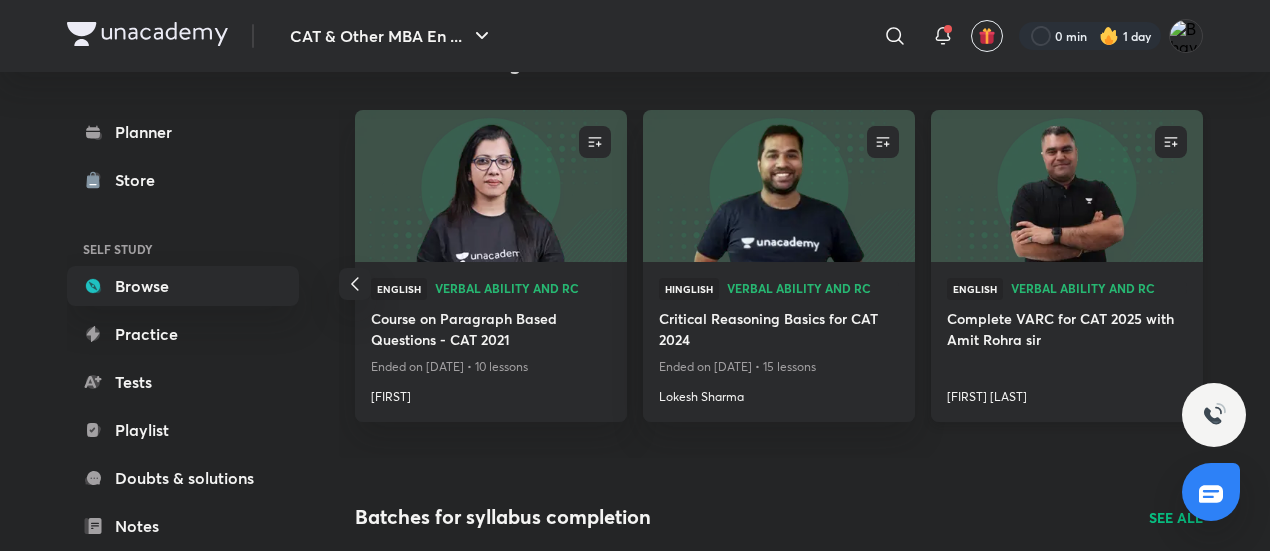 click at bounding box center (1066, 185) 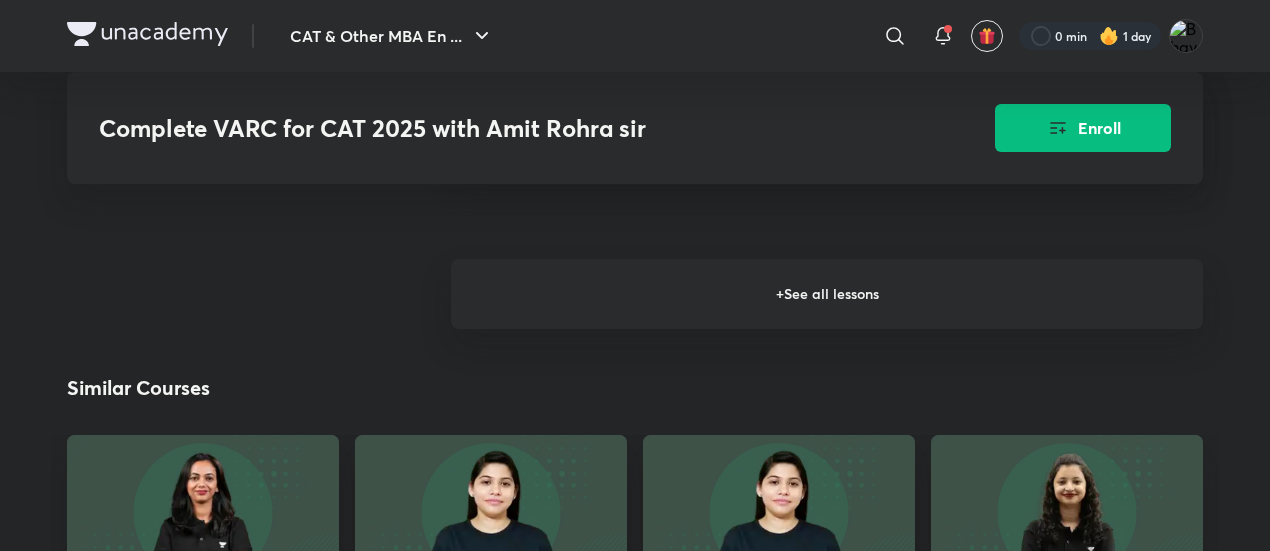scroll, scrollTop: 2154, scrollLeft: 0, axis: vertical 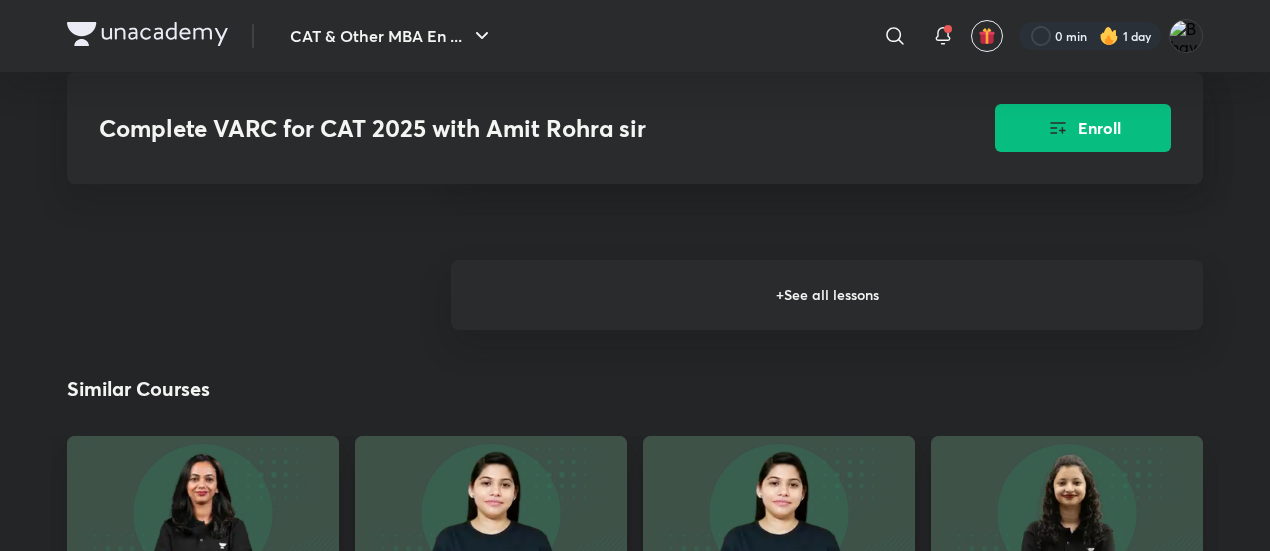 click on "+  See all lessons" at bounding box center (827, 295) 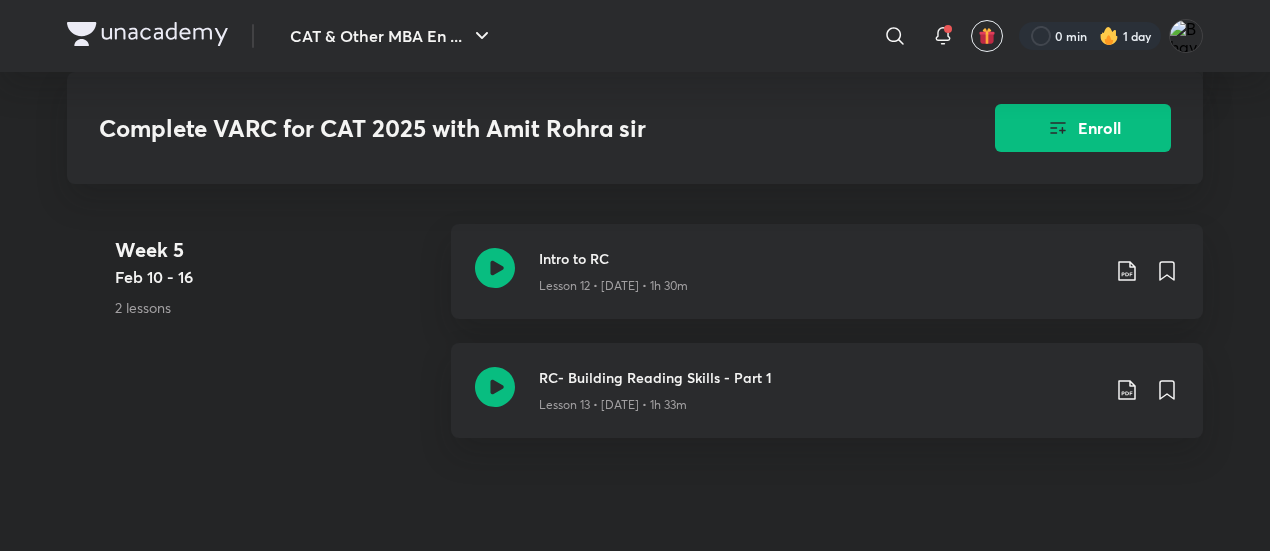 scroll, scrollTop: 2817, scrollLeft: 0, axis: vertical 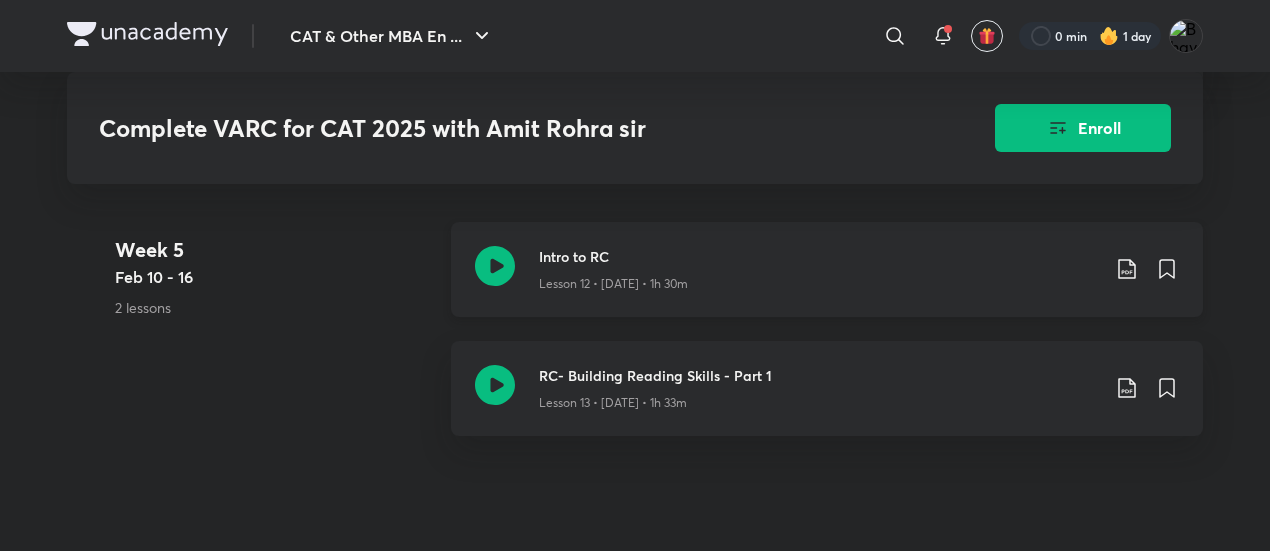click 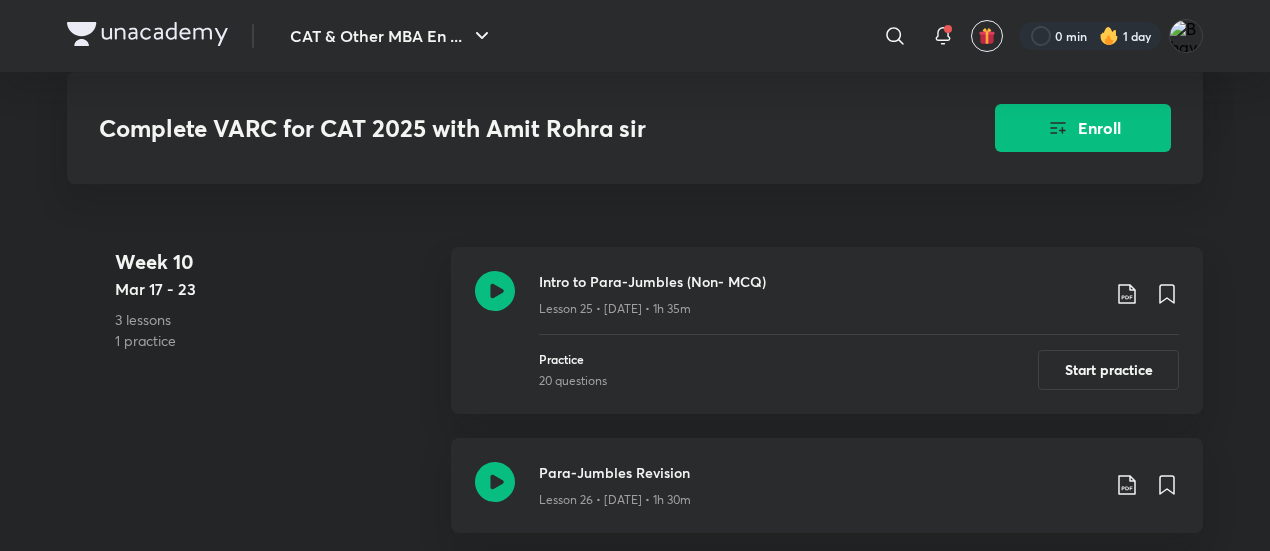 scroll, scrollTop: 5036, scrollLeft: 0, axis: vertical 